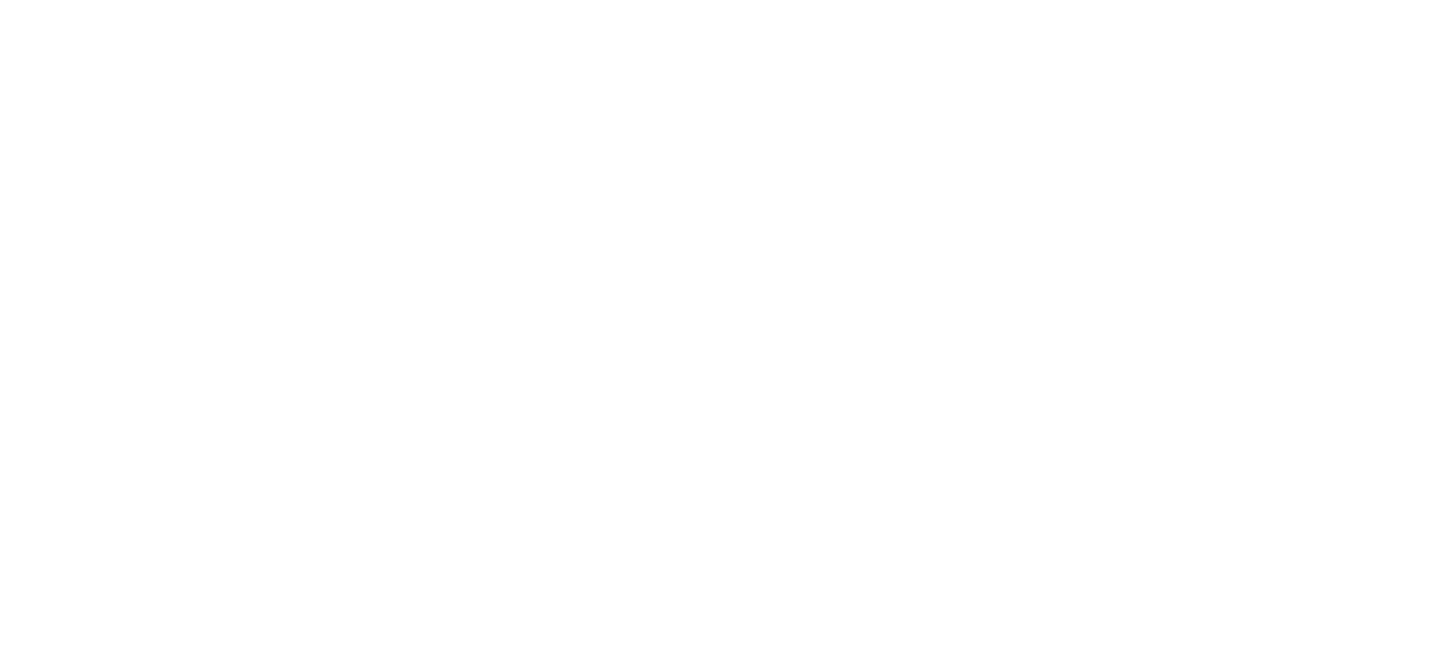 scroll, scrollTop: 0, scrollLeft: 0, axis: both 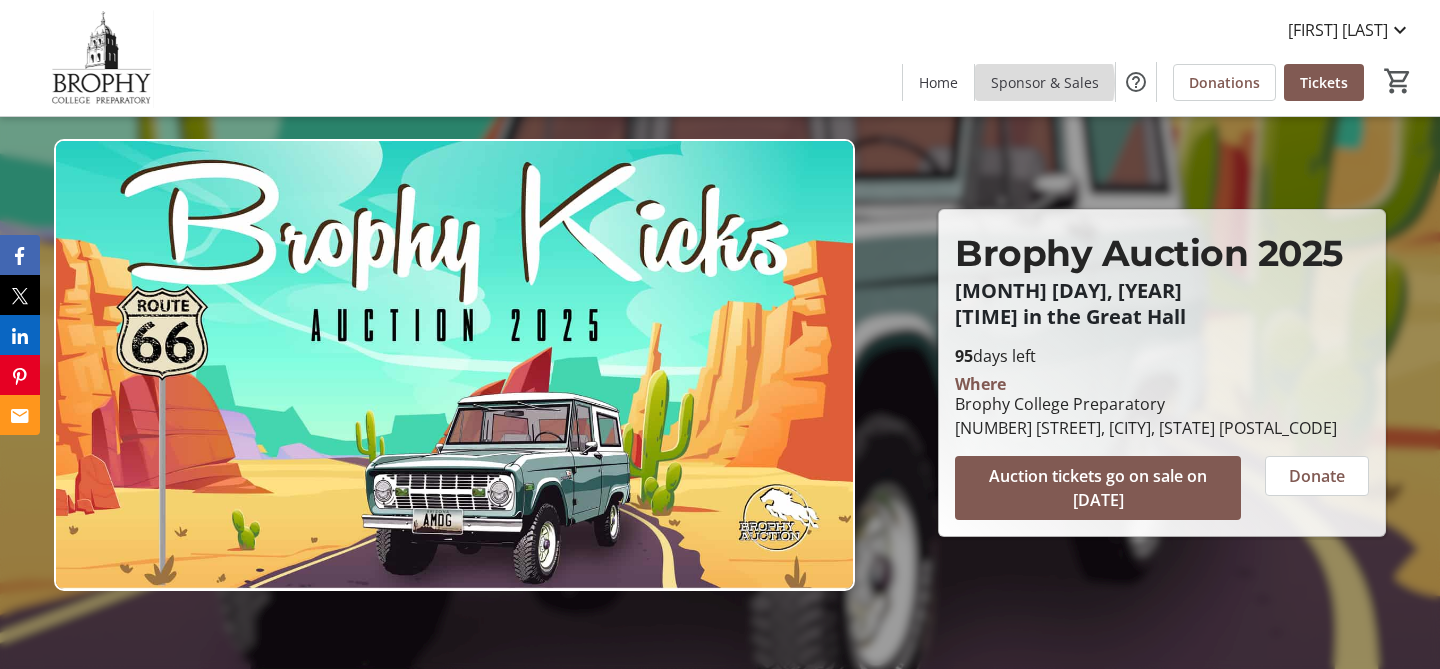 click on "Sponsor & Sales" 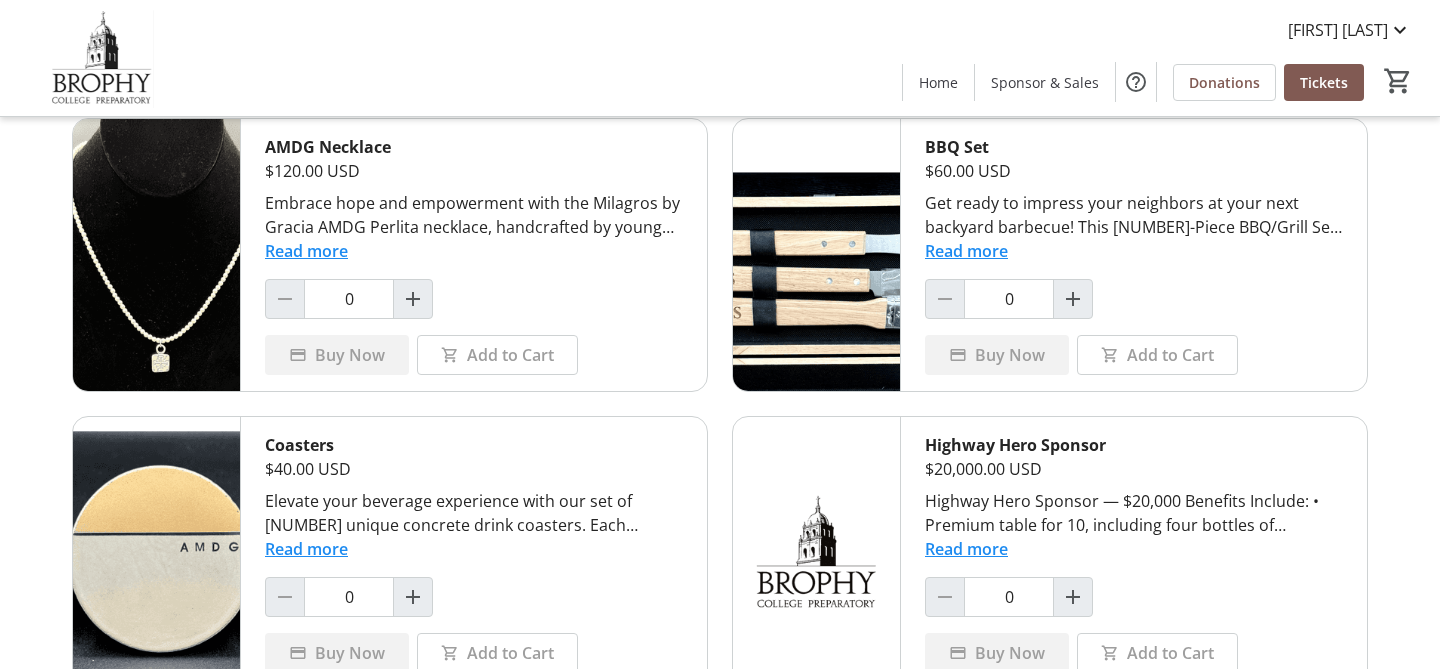 scroll, scrollTop: 97, scrollLeft: 0, axis: vertical 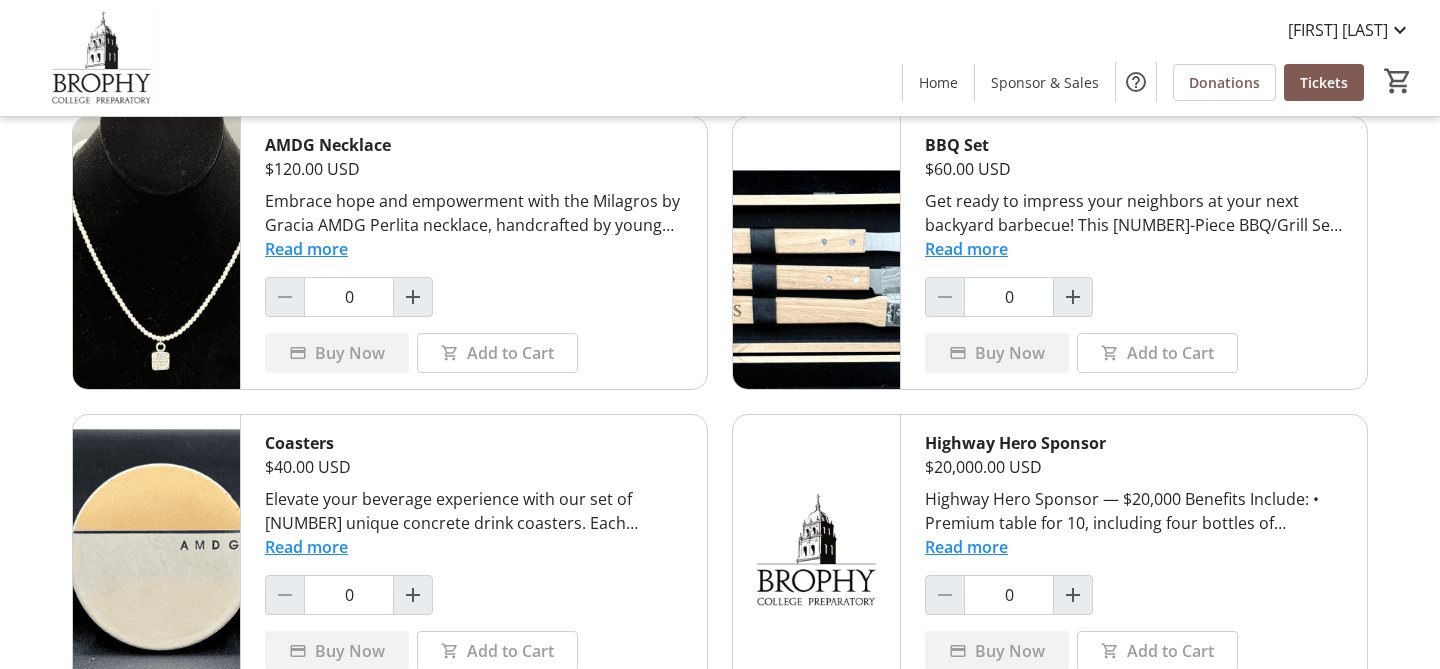 click on "Buy Now" 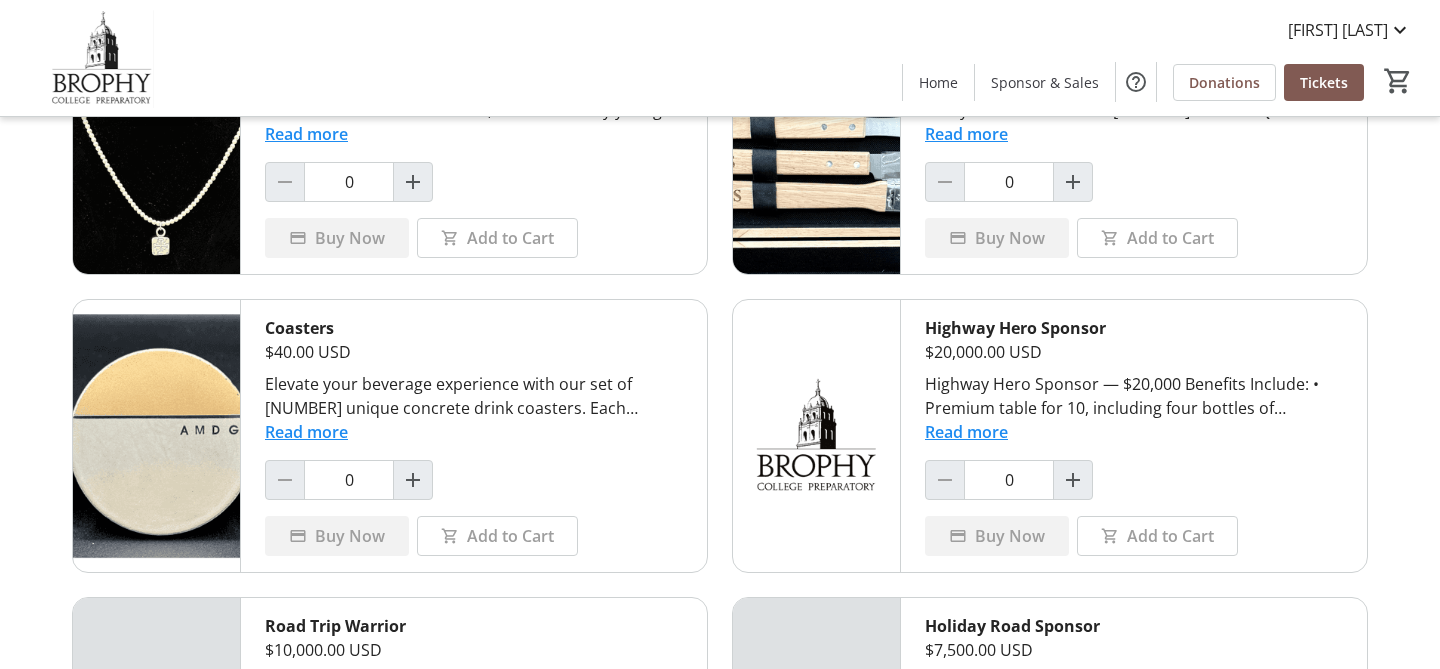 scroll, scrollTop: 266, scrollLeft: 0, axis: vertical 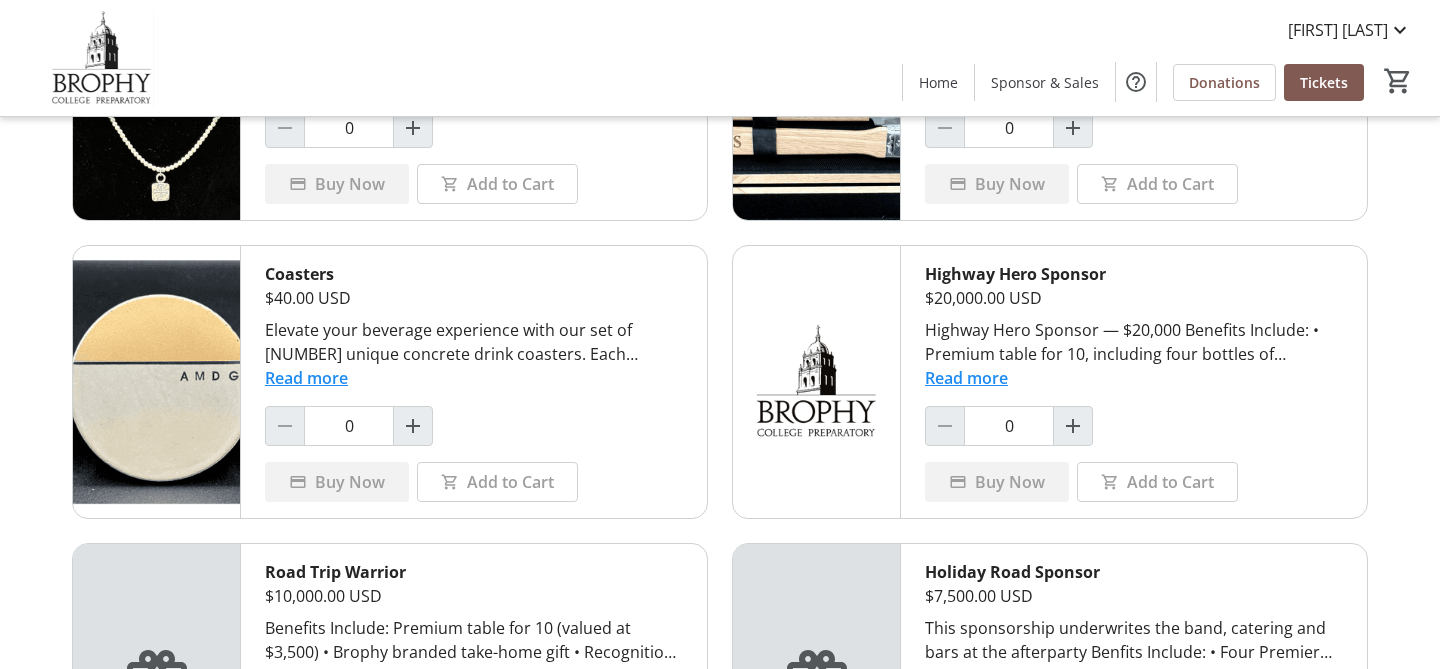 click on "Buy Now" 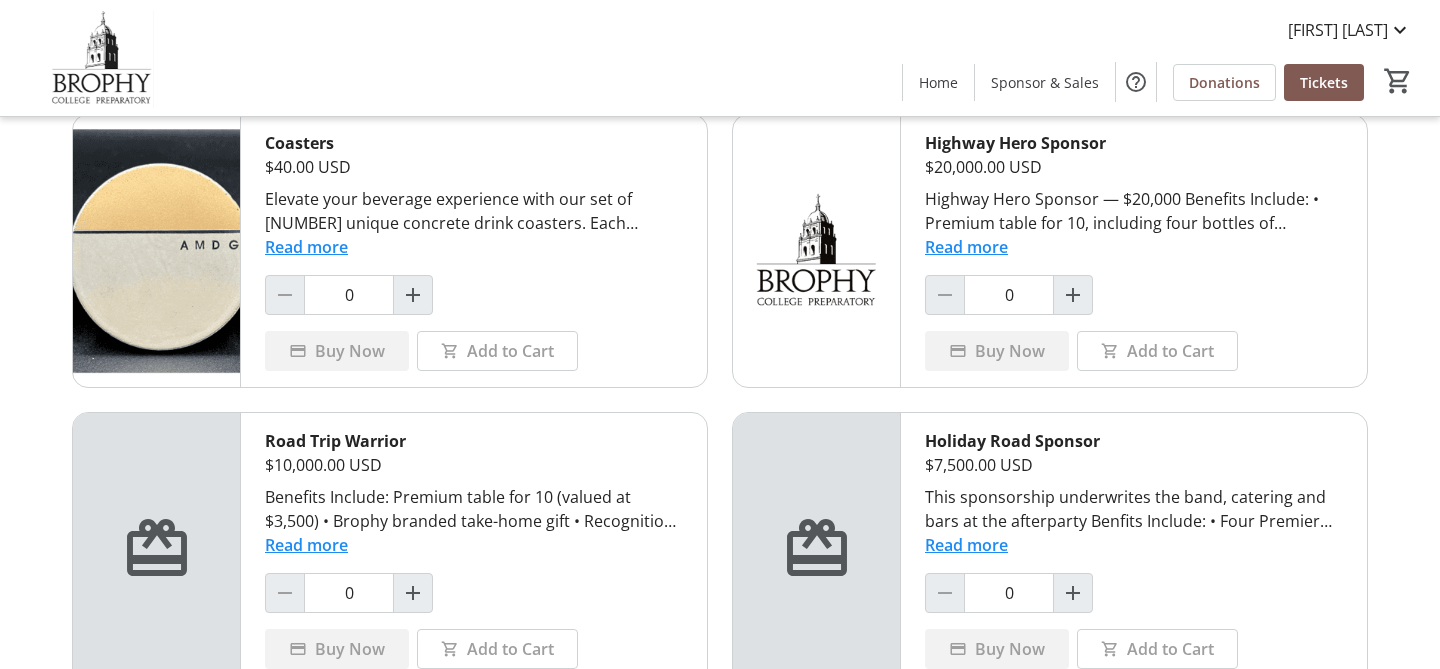 scroll, scrollTop: 0, scrollLeft: 0, axis: both 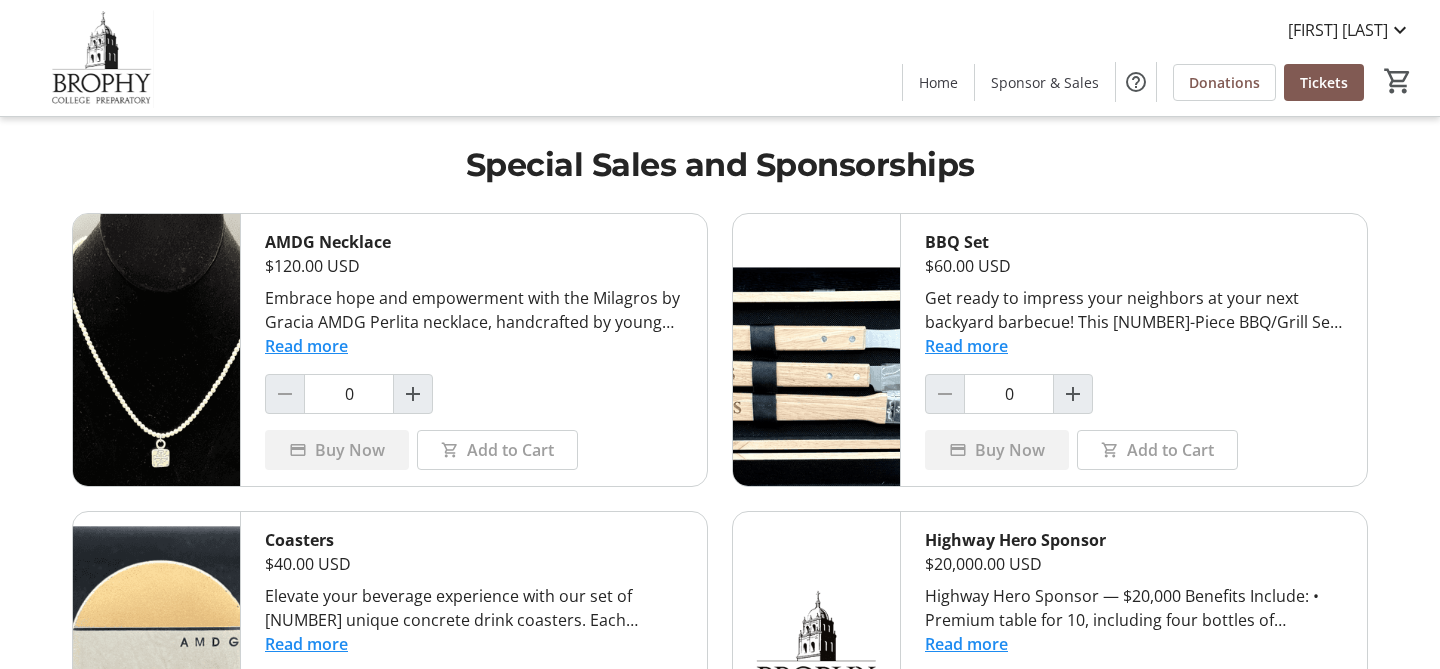 click on "Buy Now" 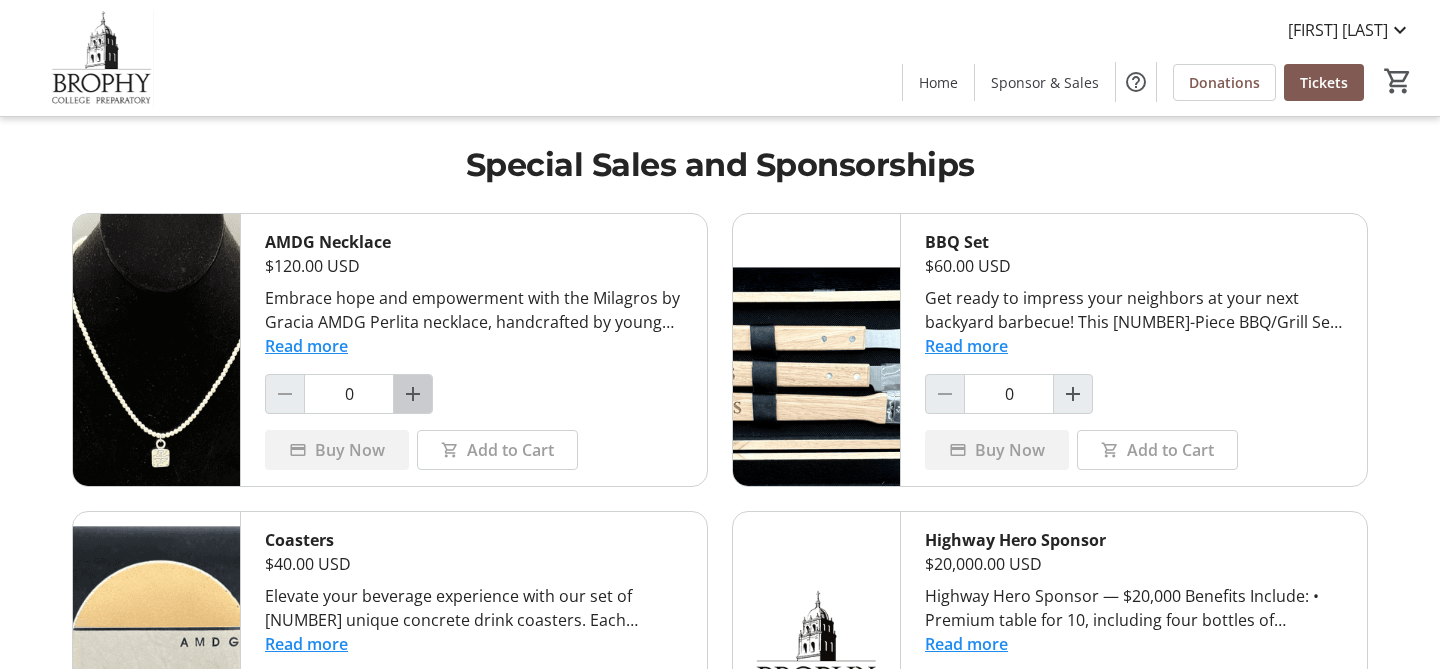 click 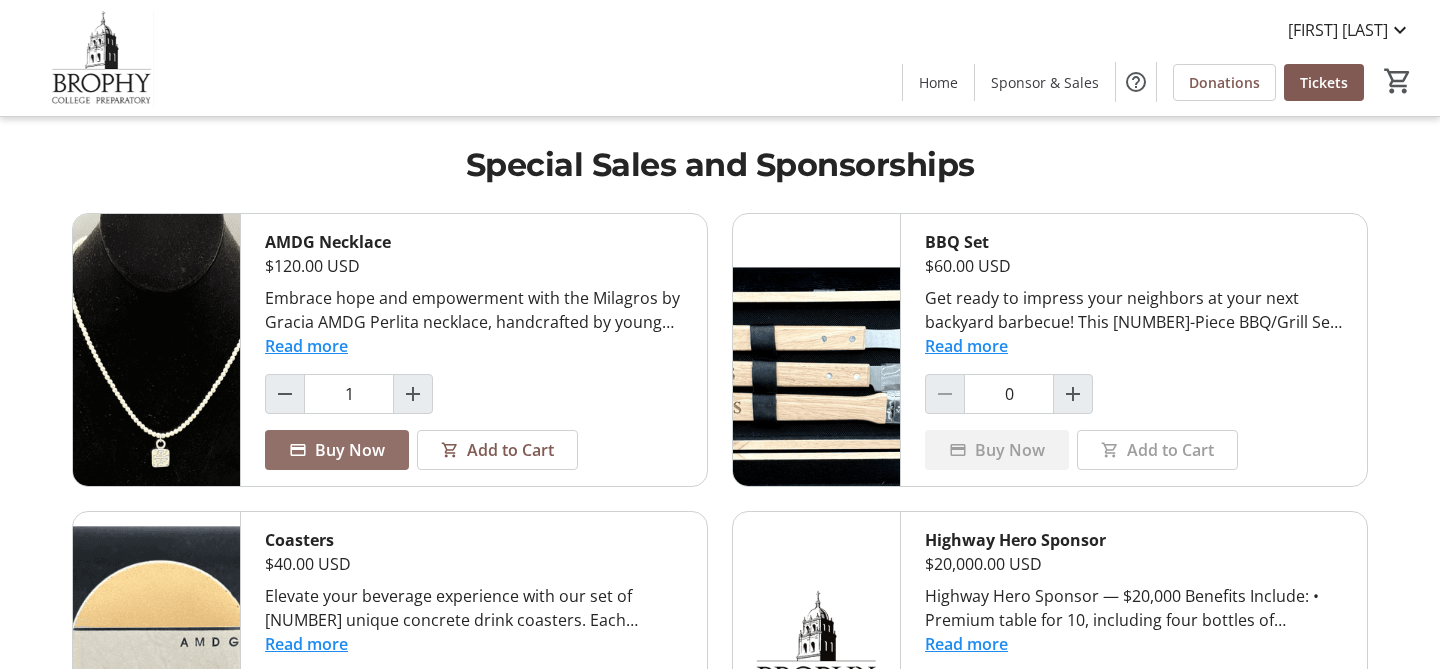 click on "Buy Now" 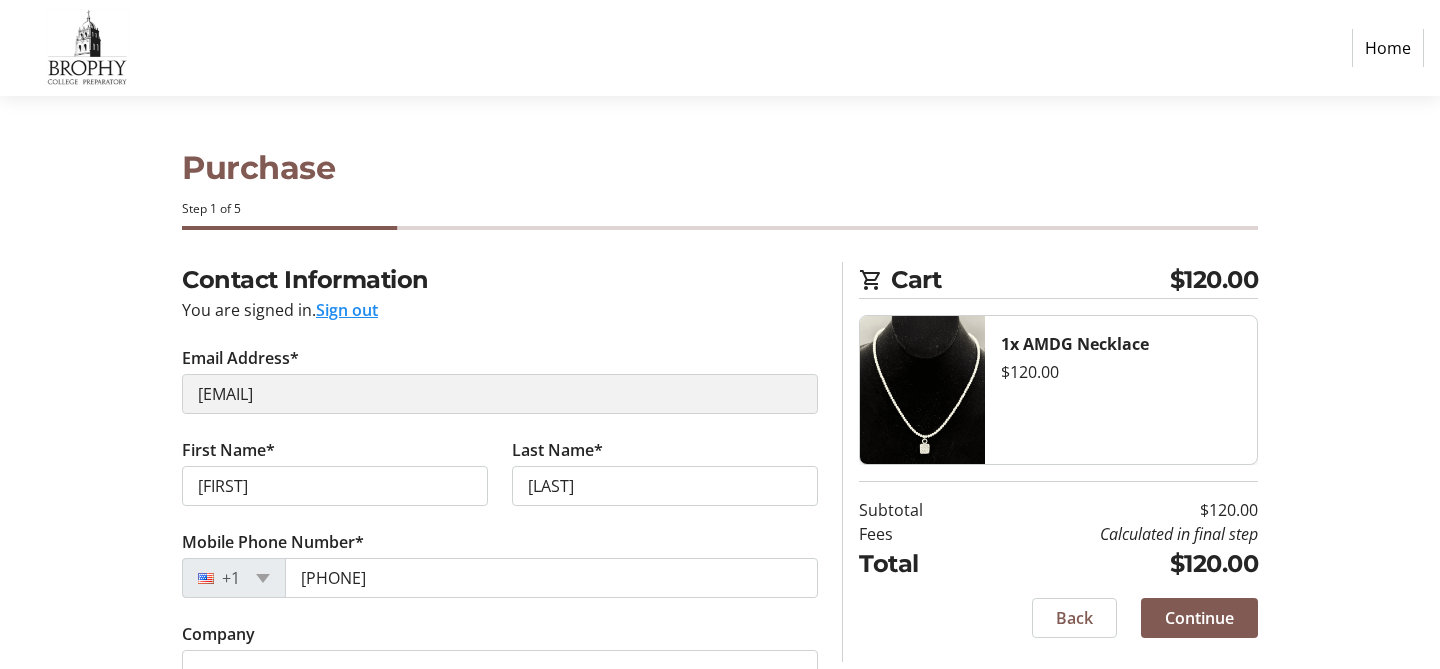 select on "US" 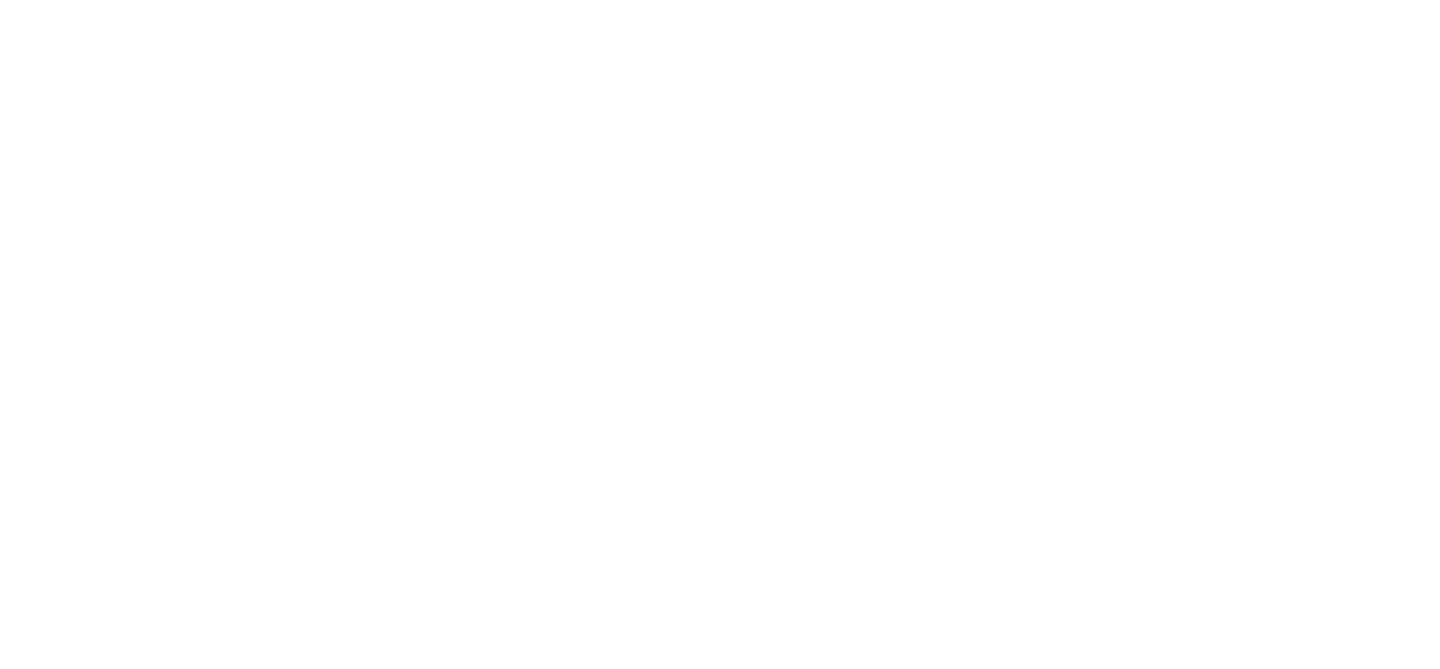 scroll, scrollTop: 0, scrollLeft: 0, axis: both 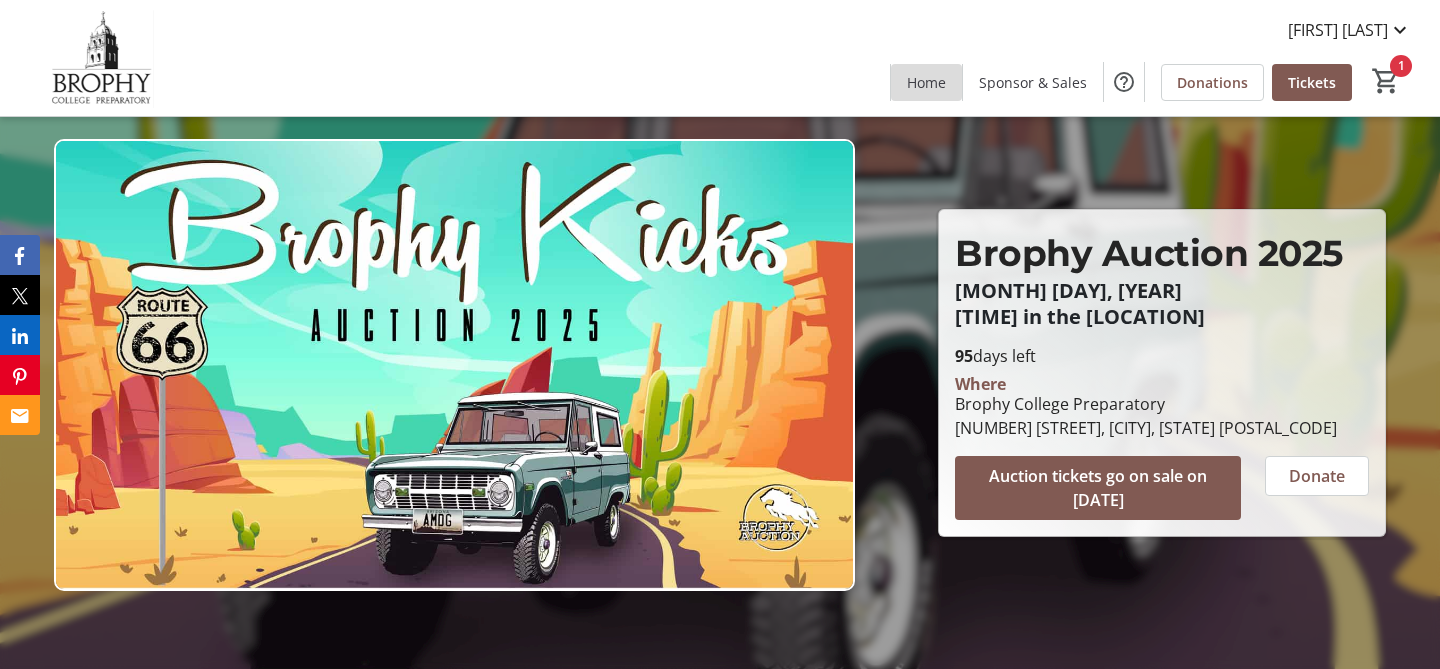 click on "Home" 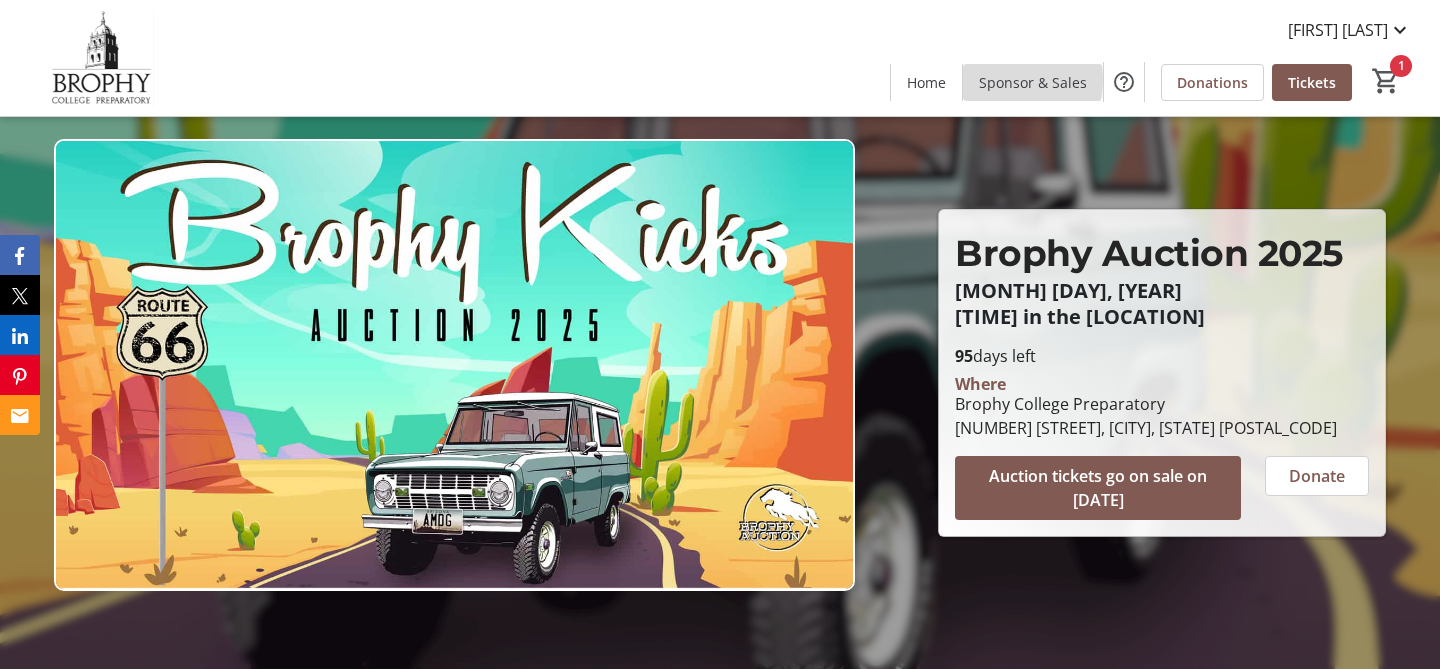 click on "Sponsor & Sales" 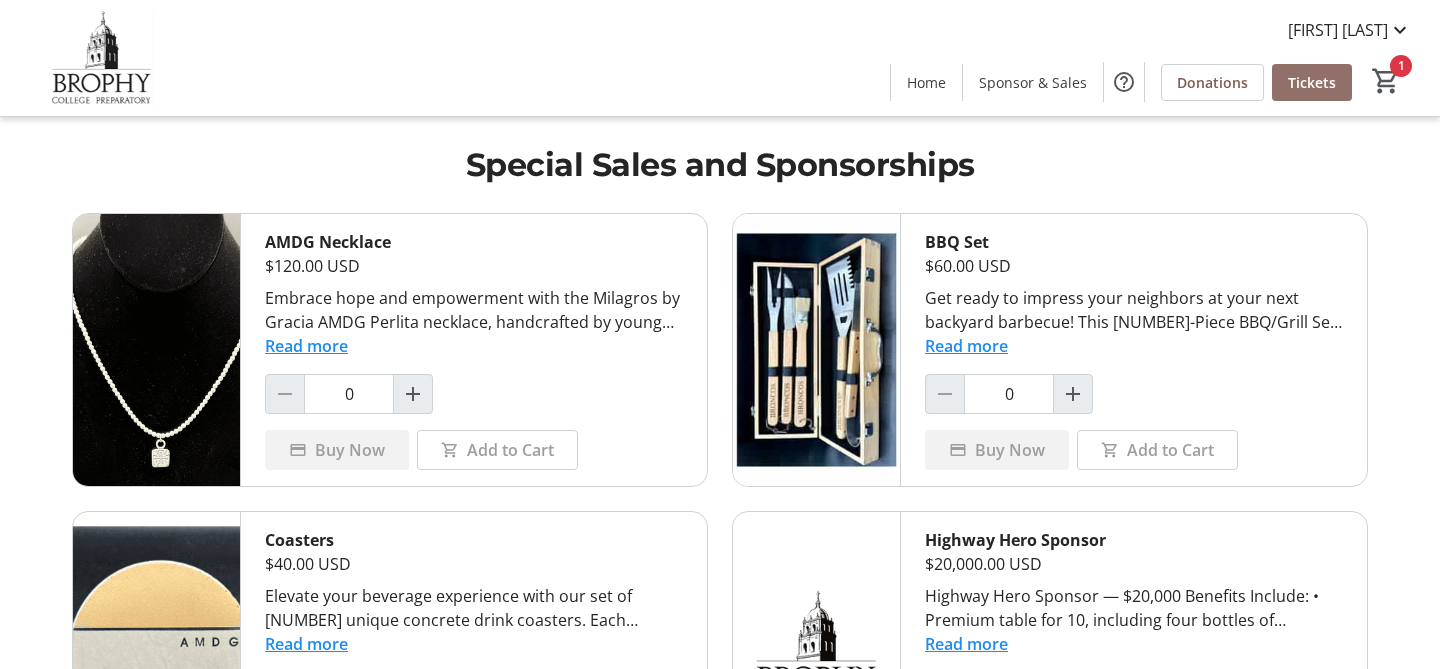 click on "Tickets" 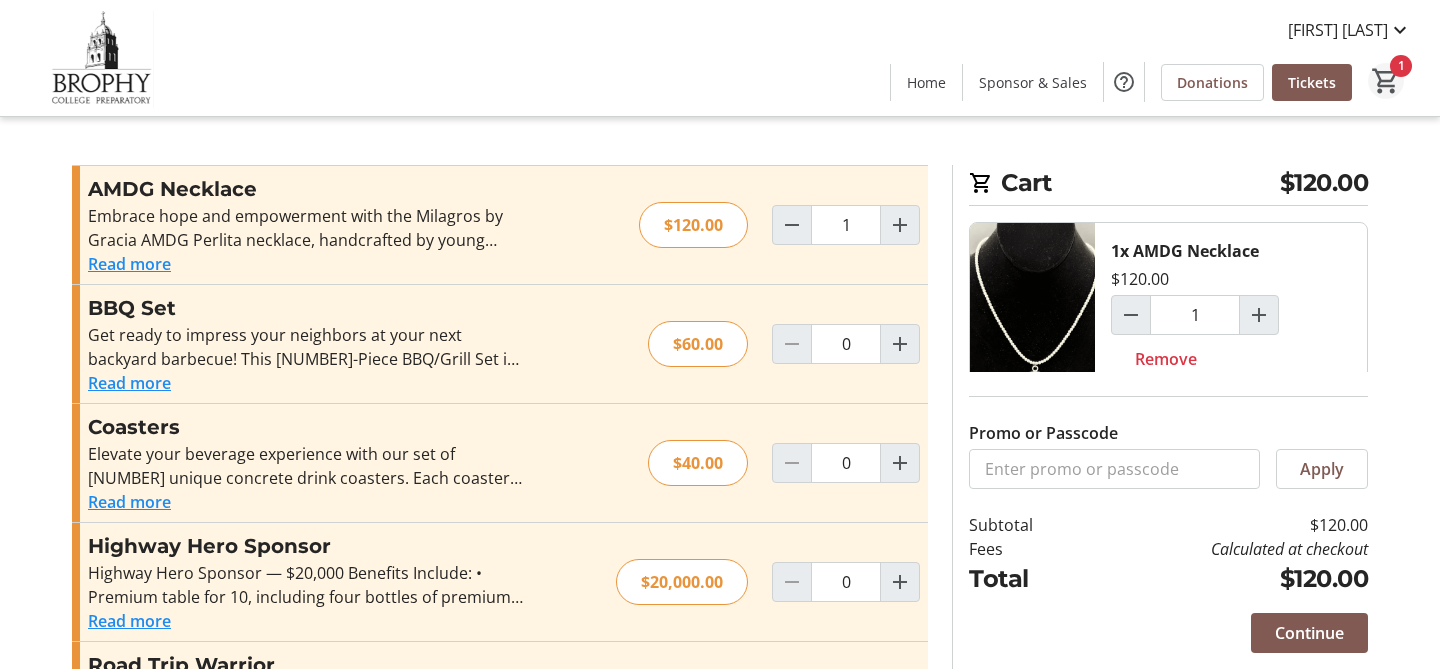click on "1" 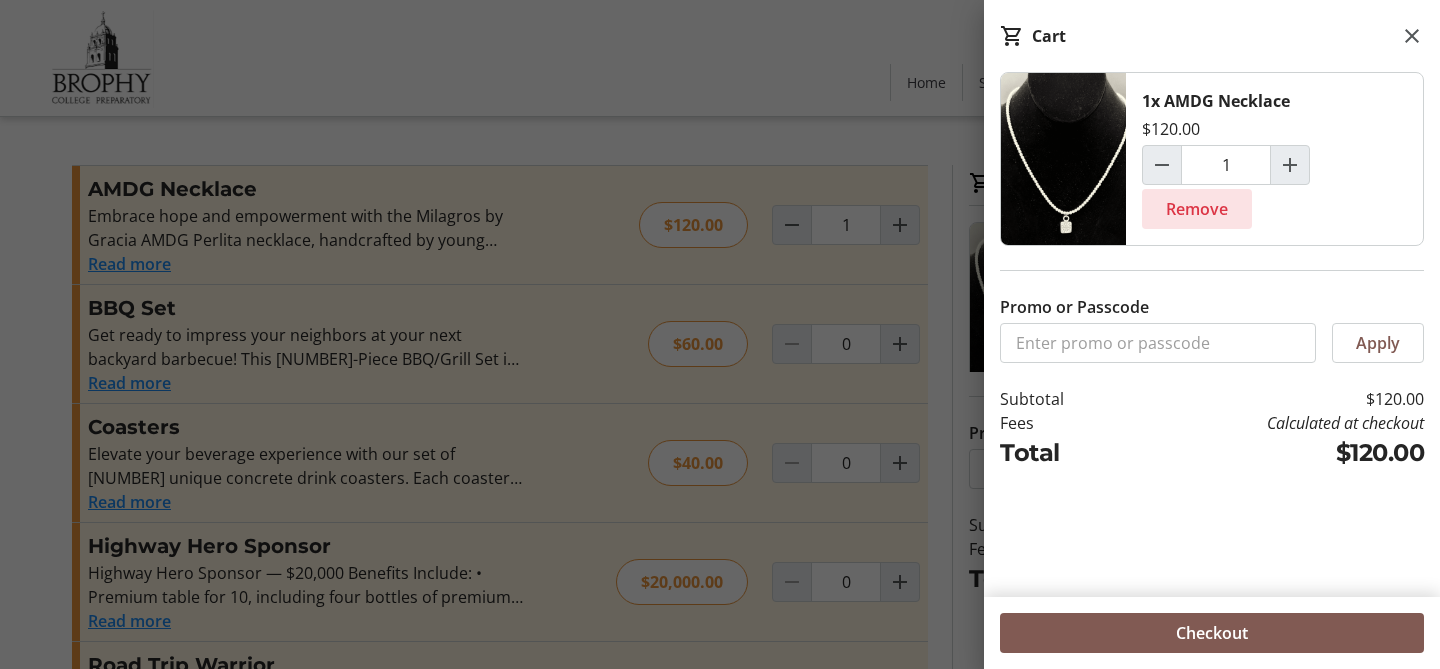 click on "Remove" 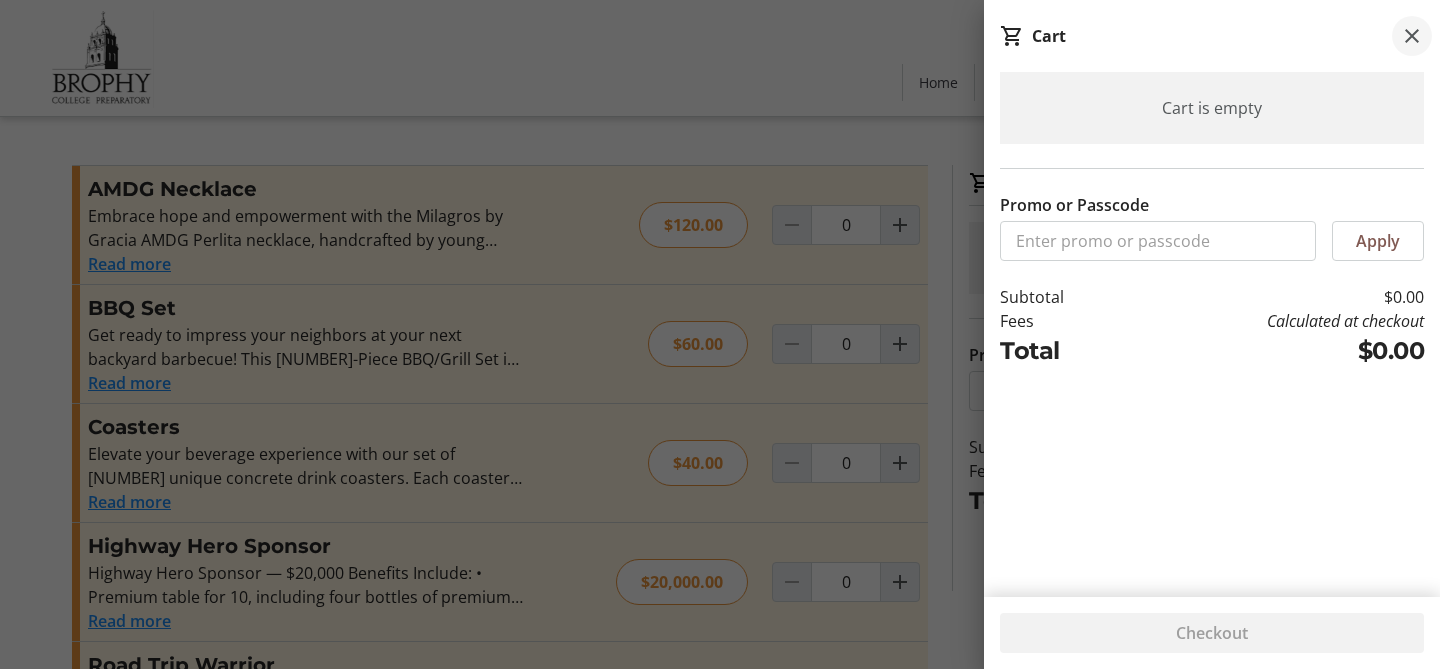 click 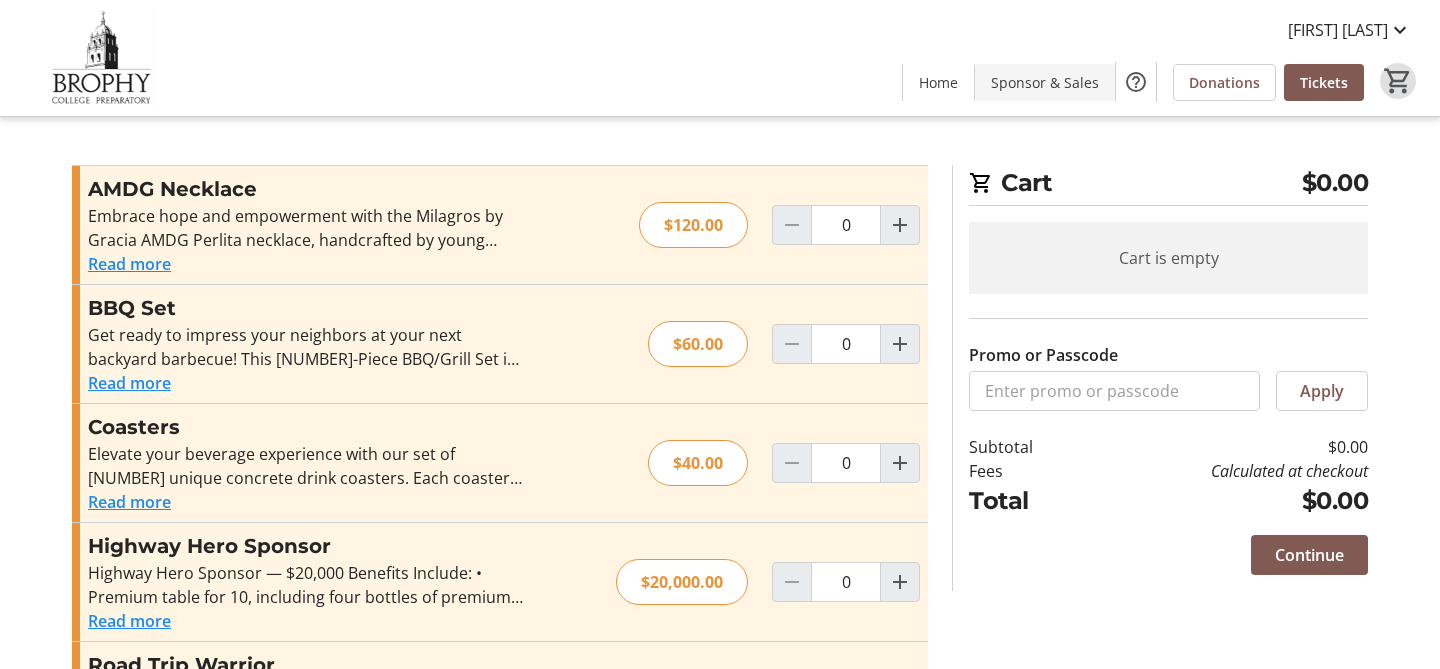 click on "Sponsor & Sales" 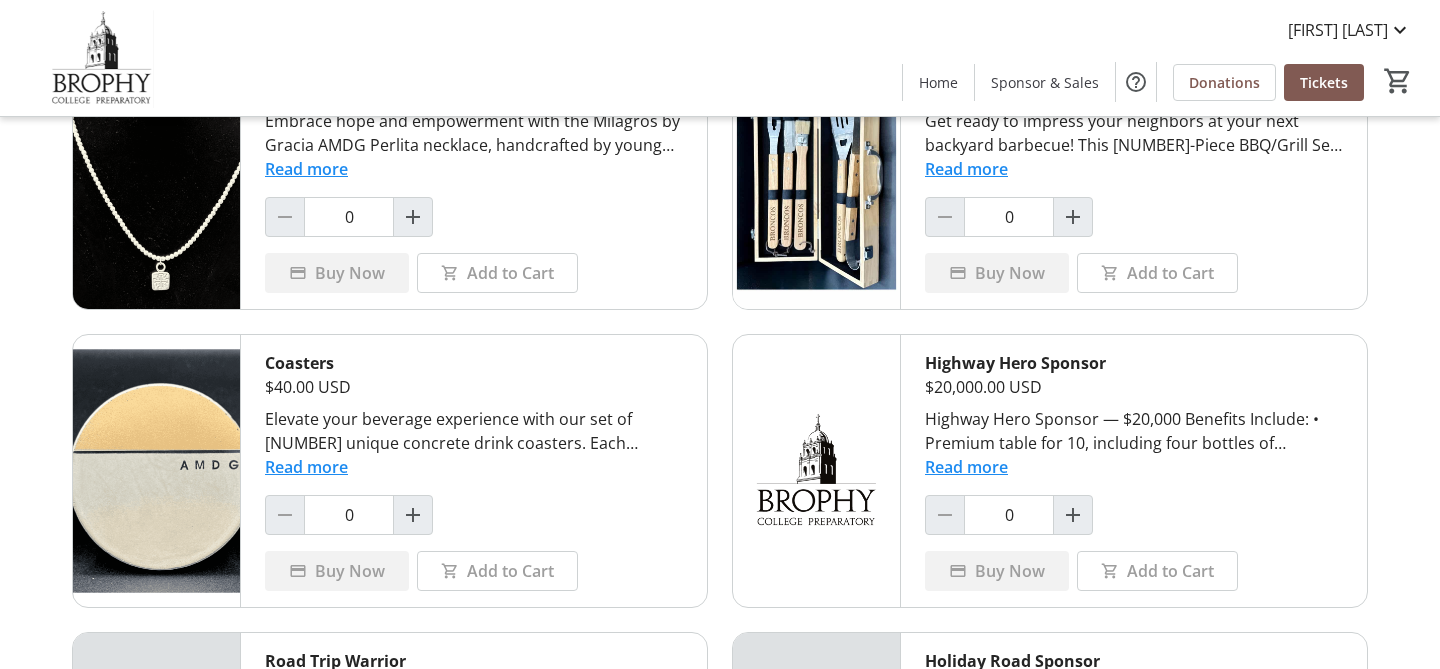 scroll, scrollTop: 211, scrollLeft: 0, axis: vertical 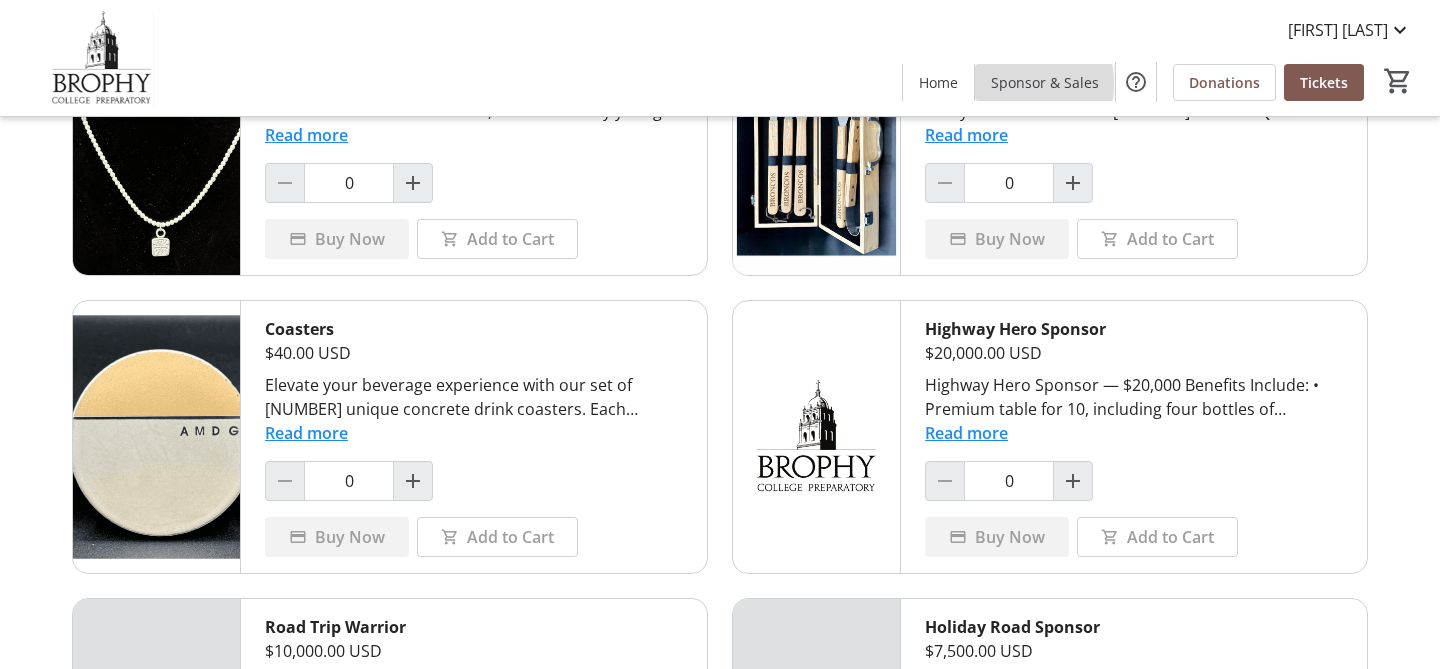 click on "Sponsor & Sales" 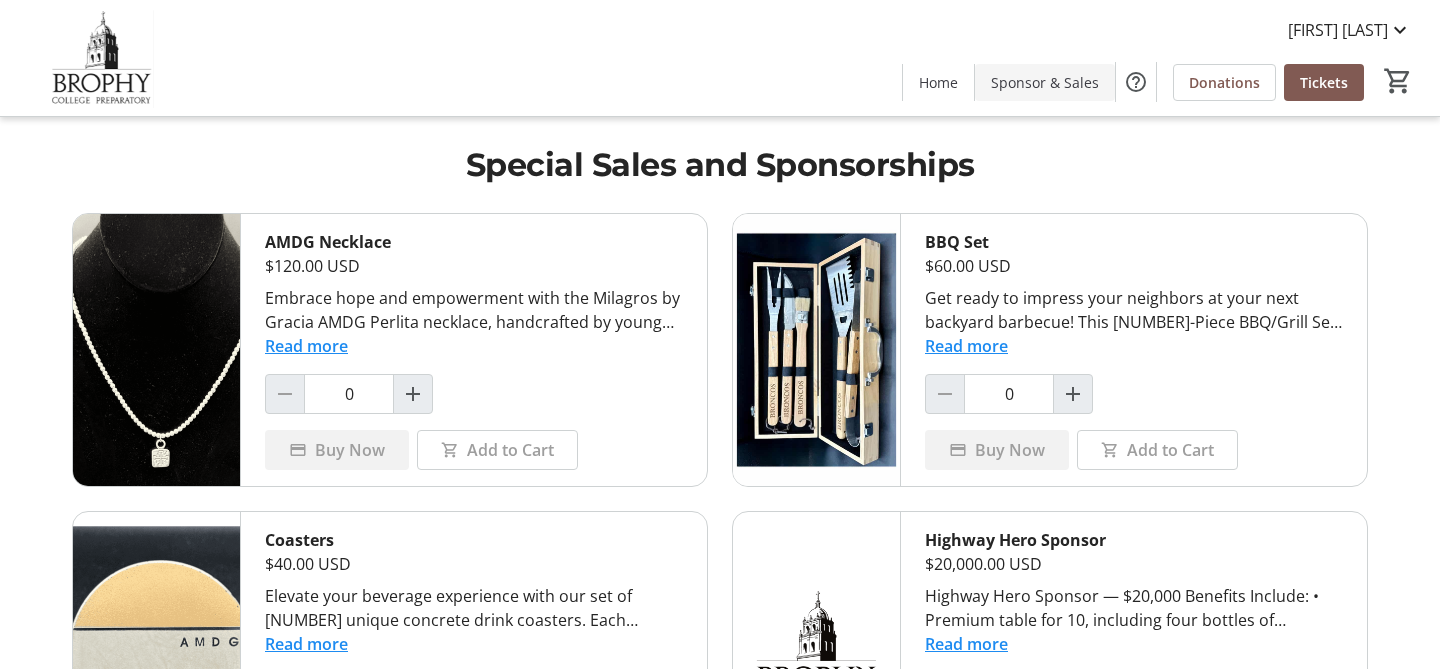 scroll, scrollTop: 0, scrollLeft: 0, axis: both 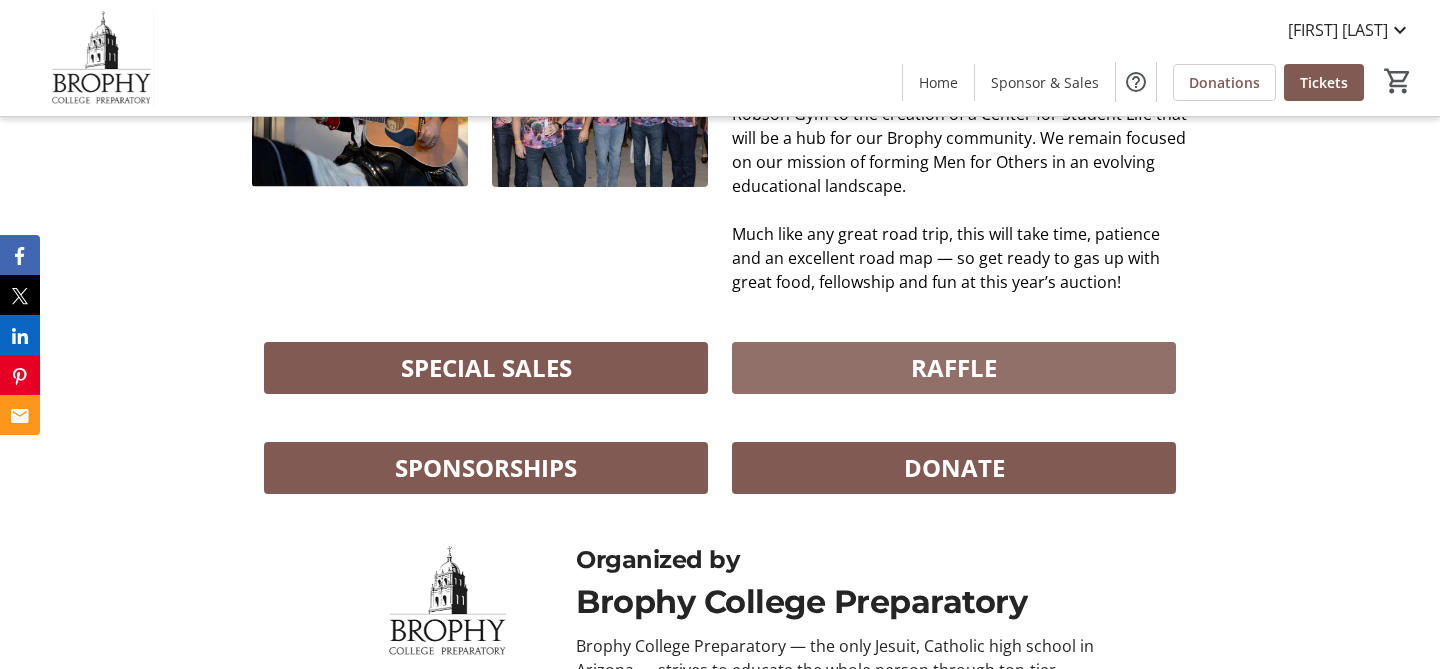 click at bounding box center (954, 368) 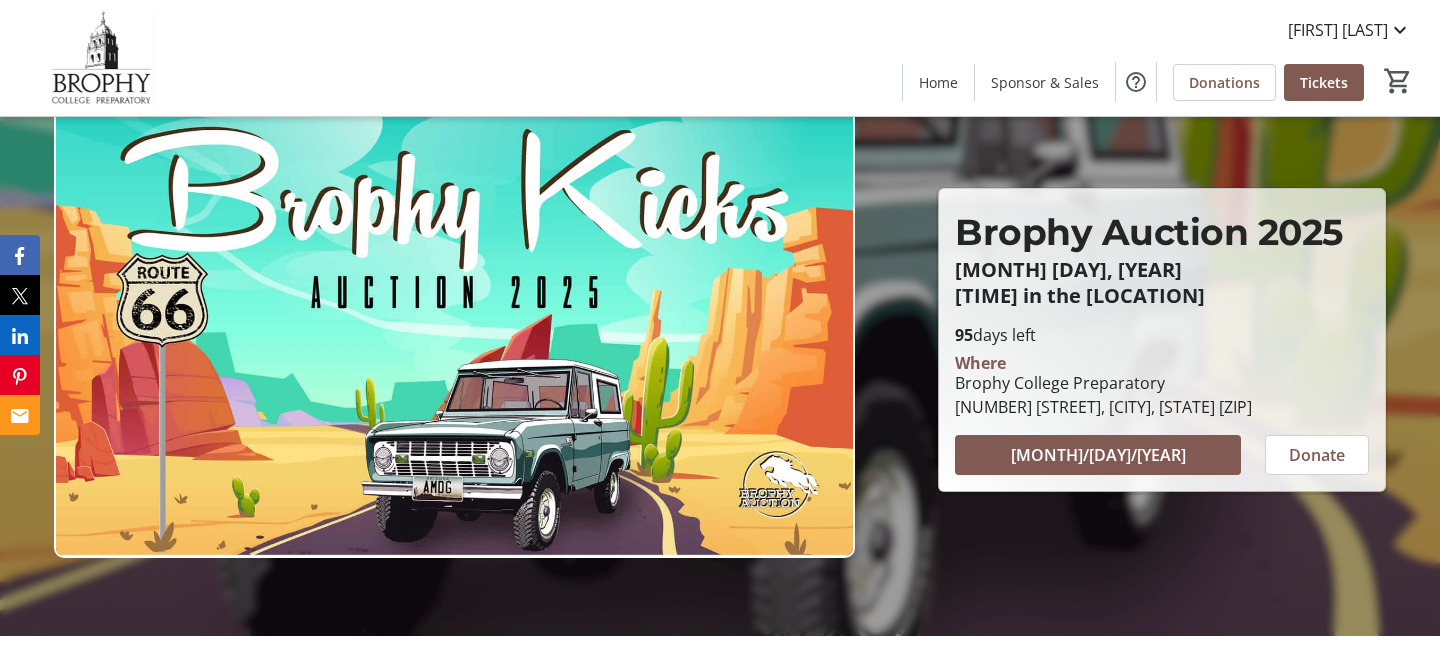 scroll, scrollTop: 0, scrollLeft: 0, axis: both 